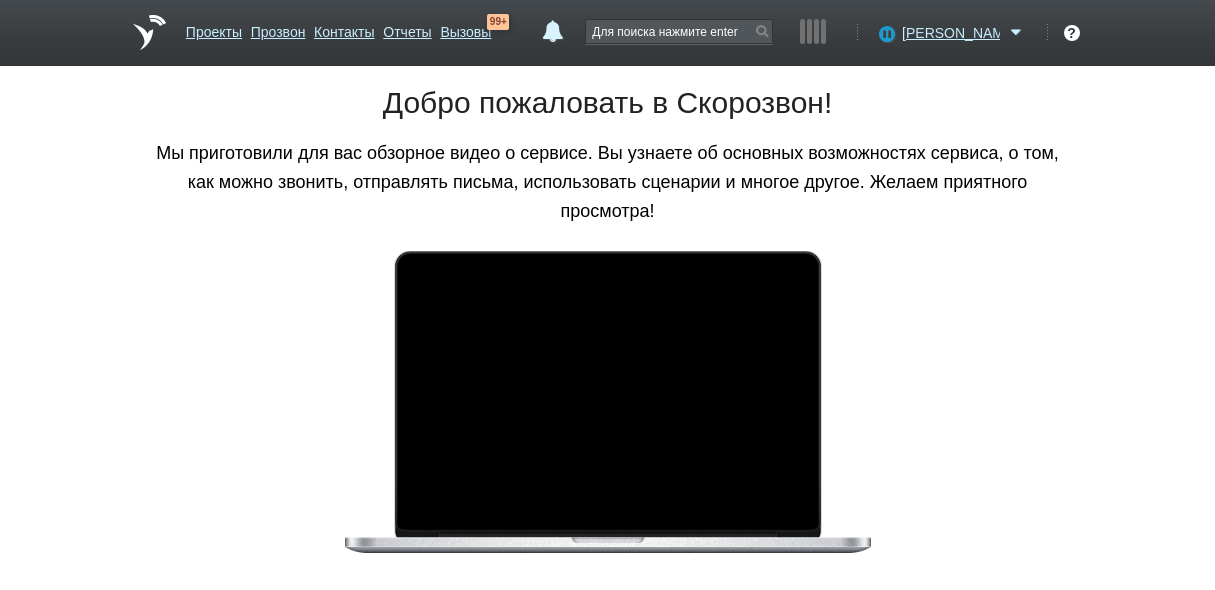 scroll, scrollTop: 0, scrollLeft: 0, axis: both 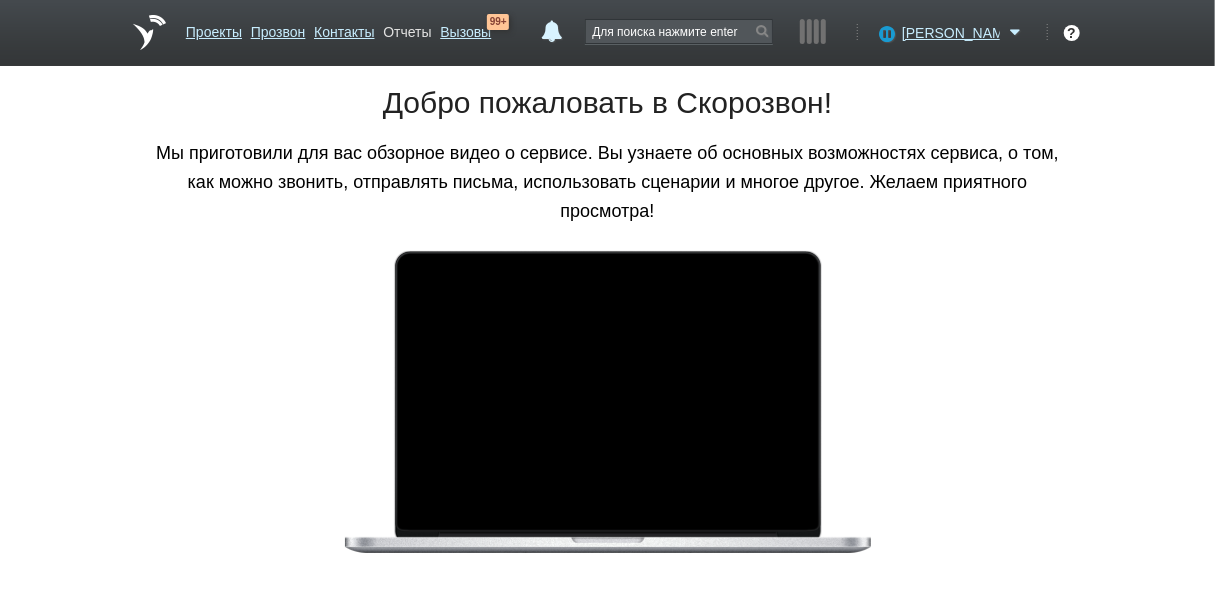 click on "Отчеты" at bounding box center [407, 28] 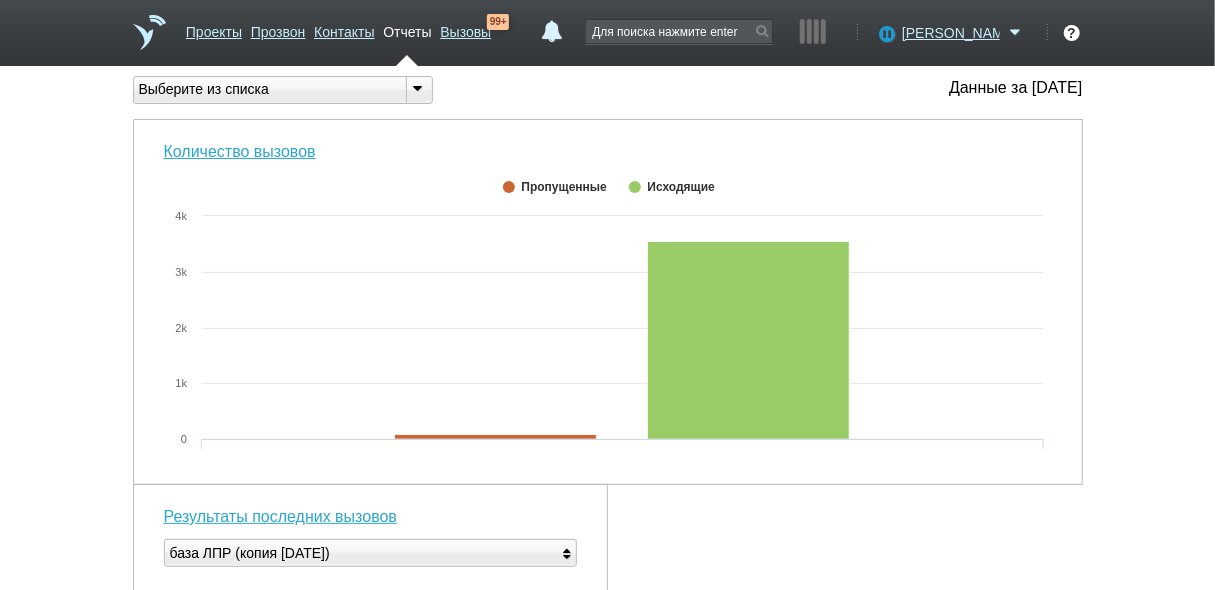 click at bounding box center [418, 88] 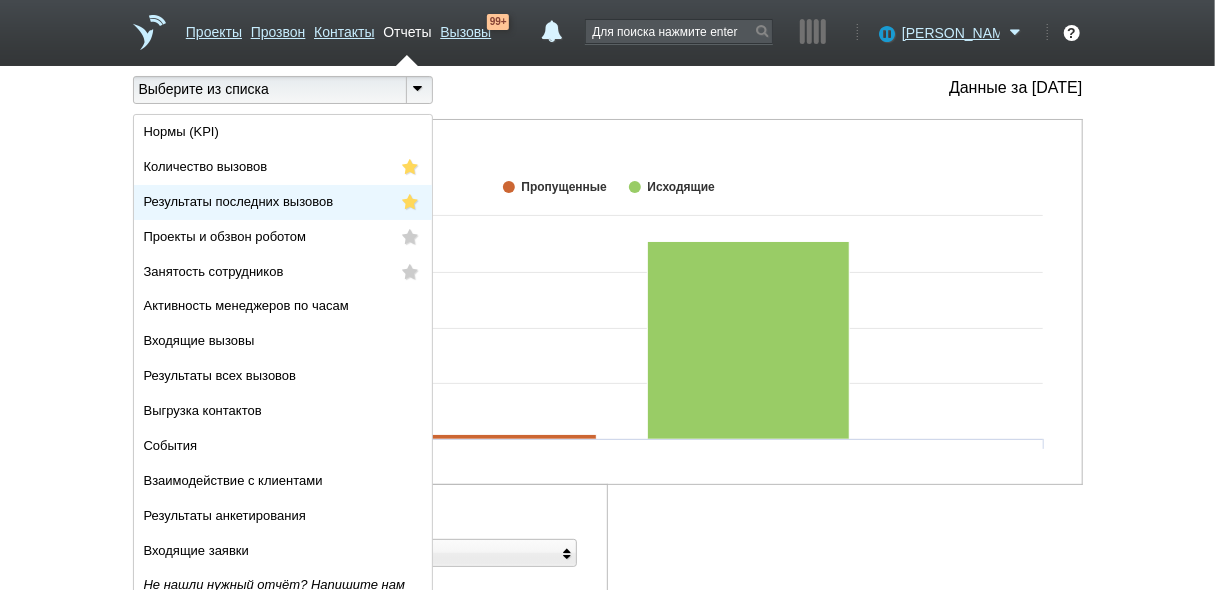 click on "Результаты последних вызовов" at bounding box center (283, 202) 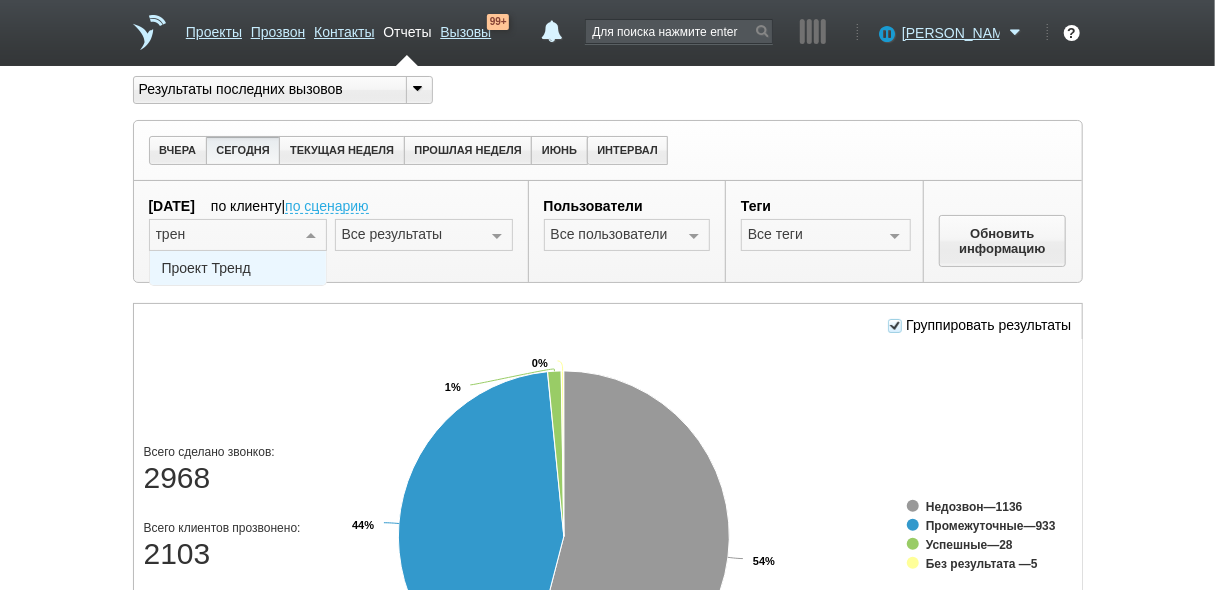 type on "тренд" 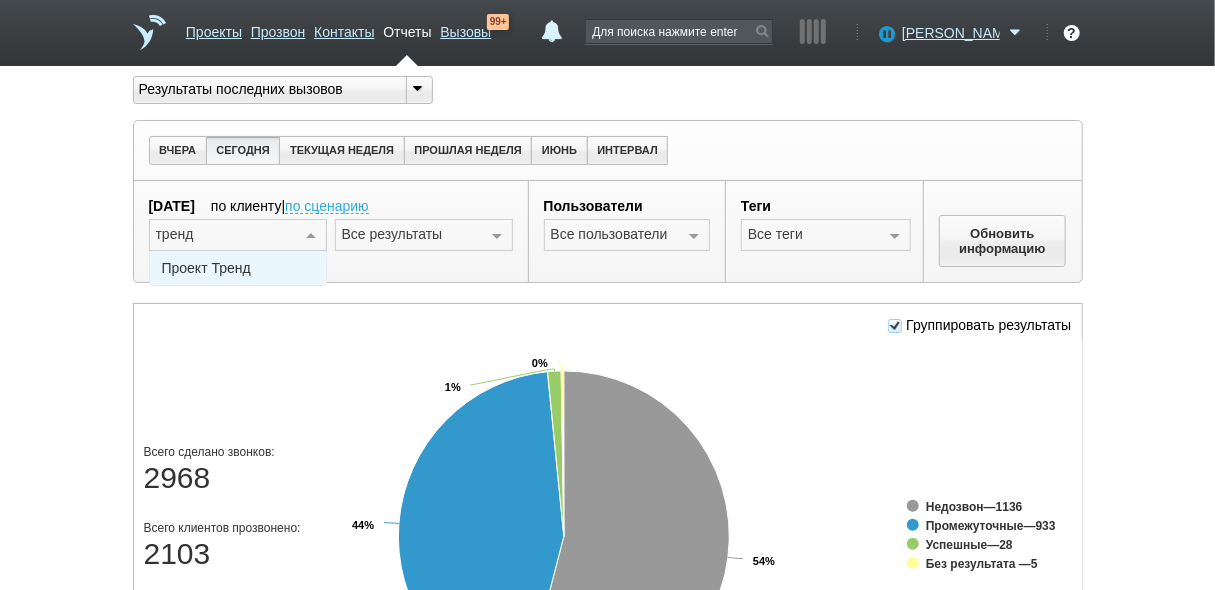 click on "Проект Тренд" at bounding box center [238, 268] 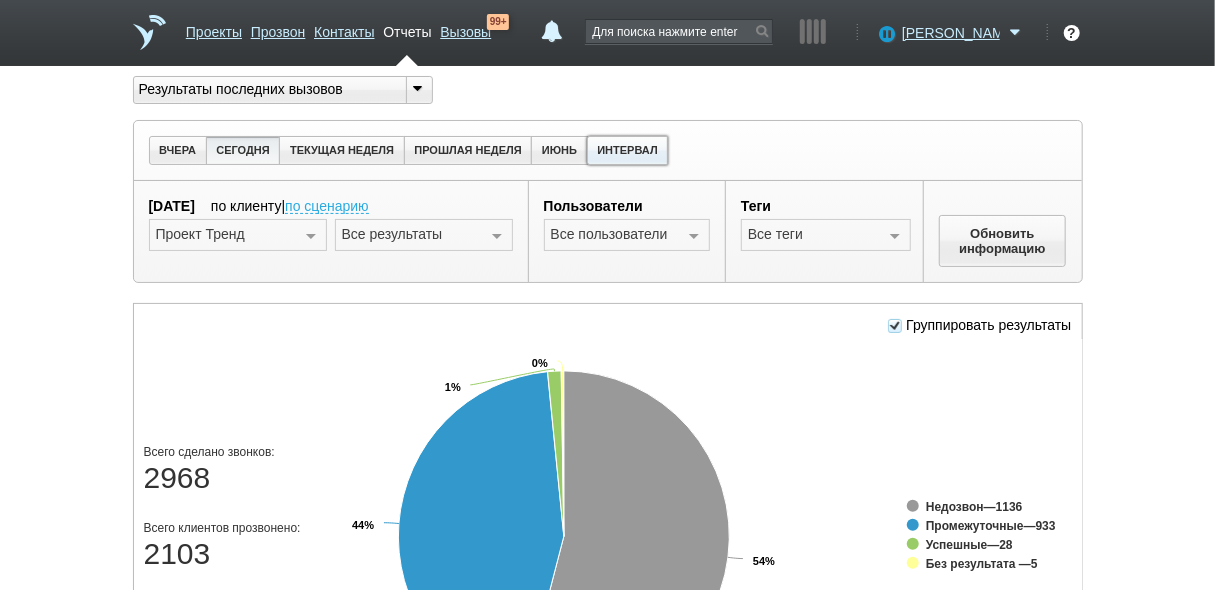 click on "ИНТЕРВАЛ" at bounding box center [628, 150] 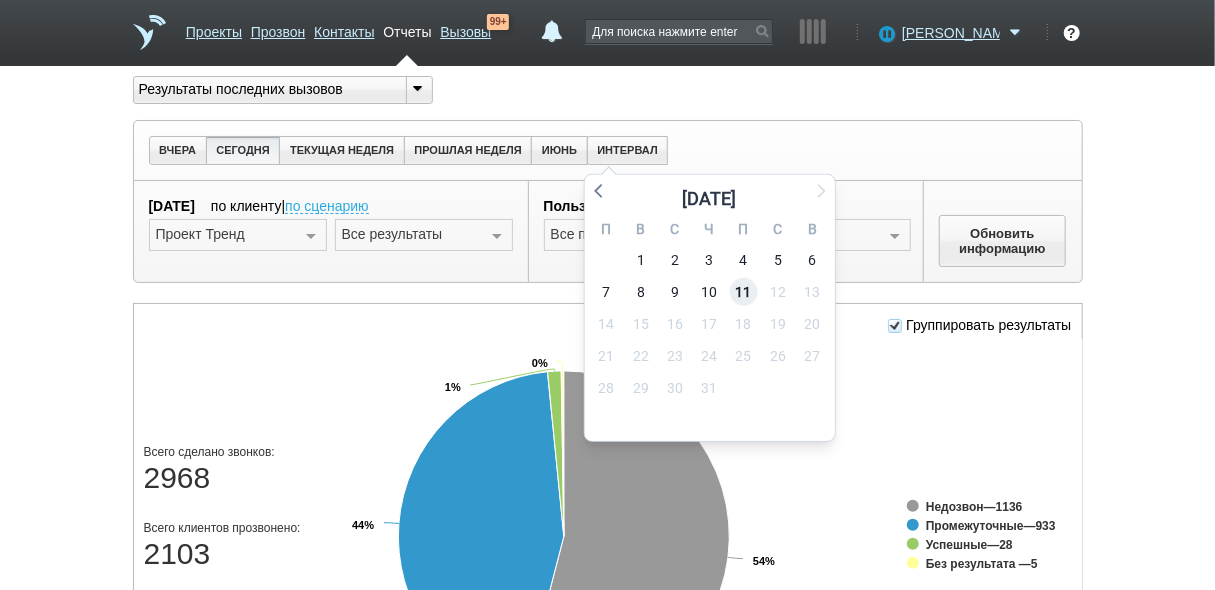 click on "11" at bounding box center (744, 292) 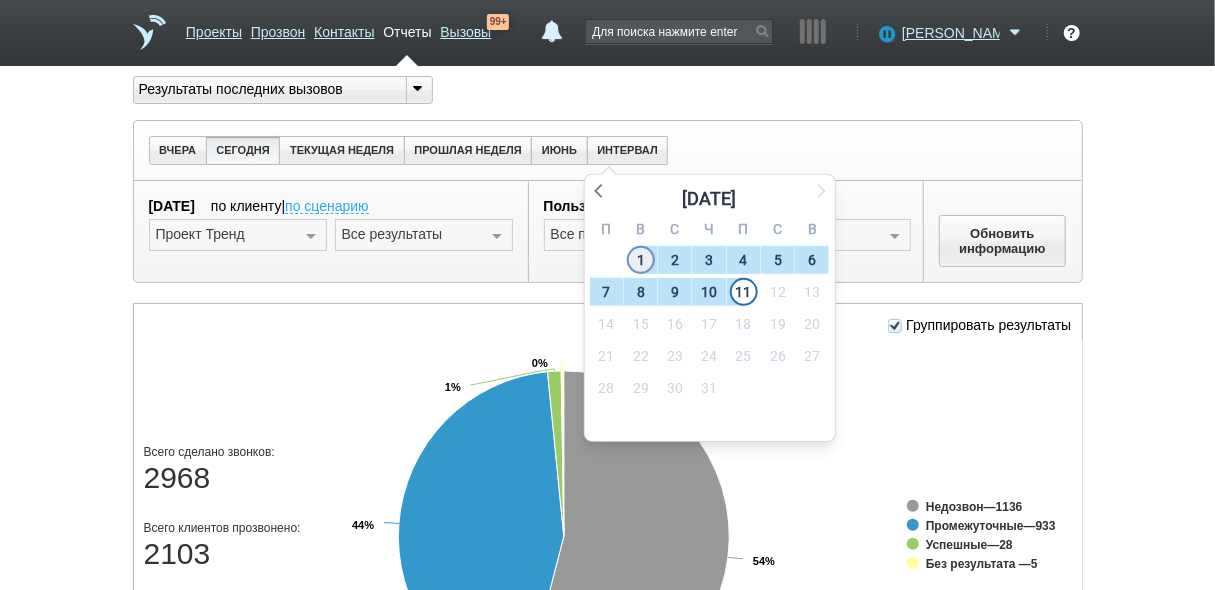 click on "1" at bounding box center [641, 260] 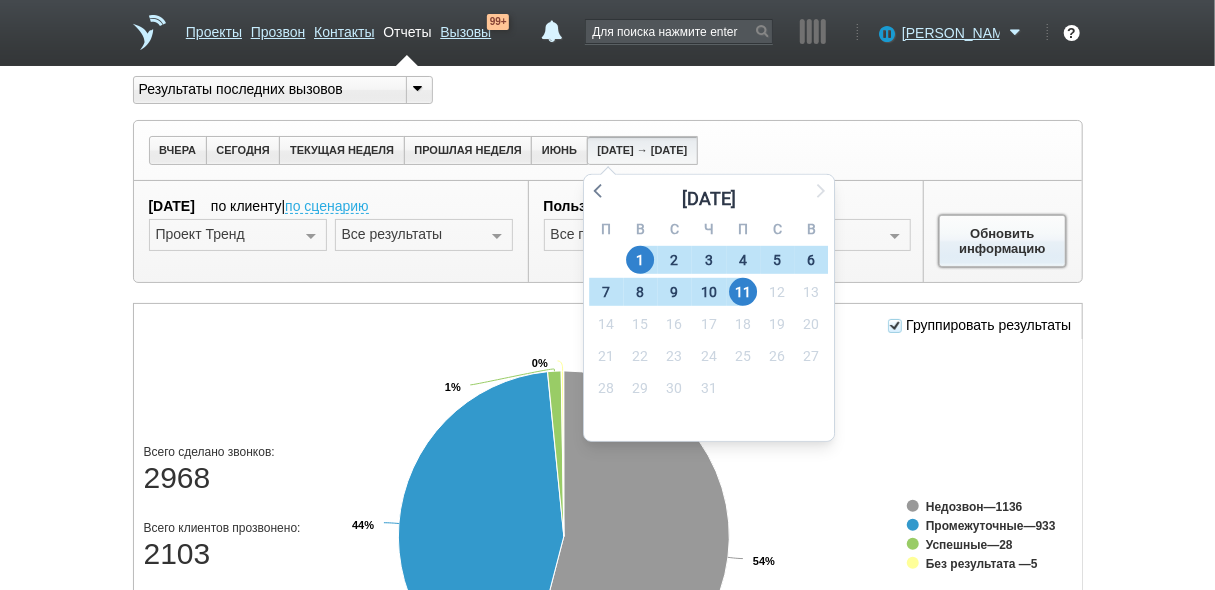 click on "Обновить информацию" at bounding box center (1003, 241) 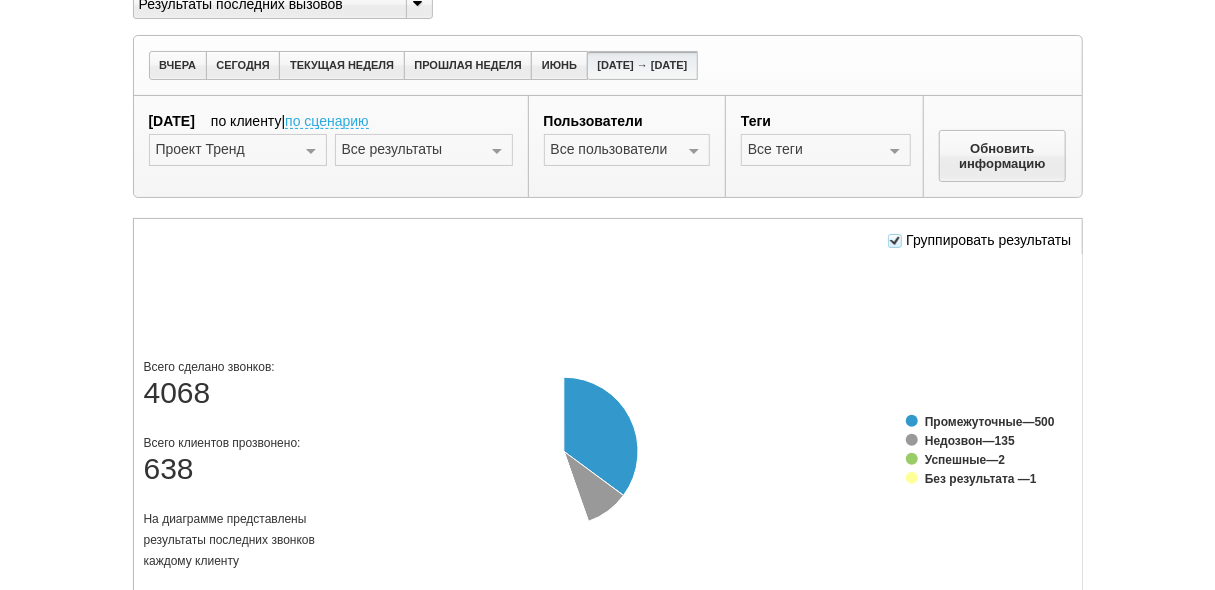 scroll, scrollTop: 160, scrollLeft: 0, axis: vertical 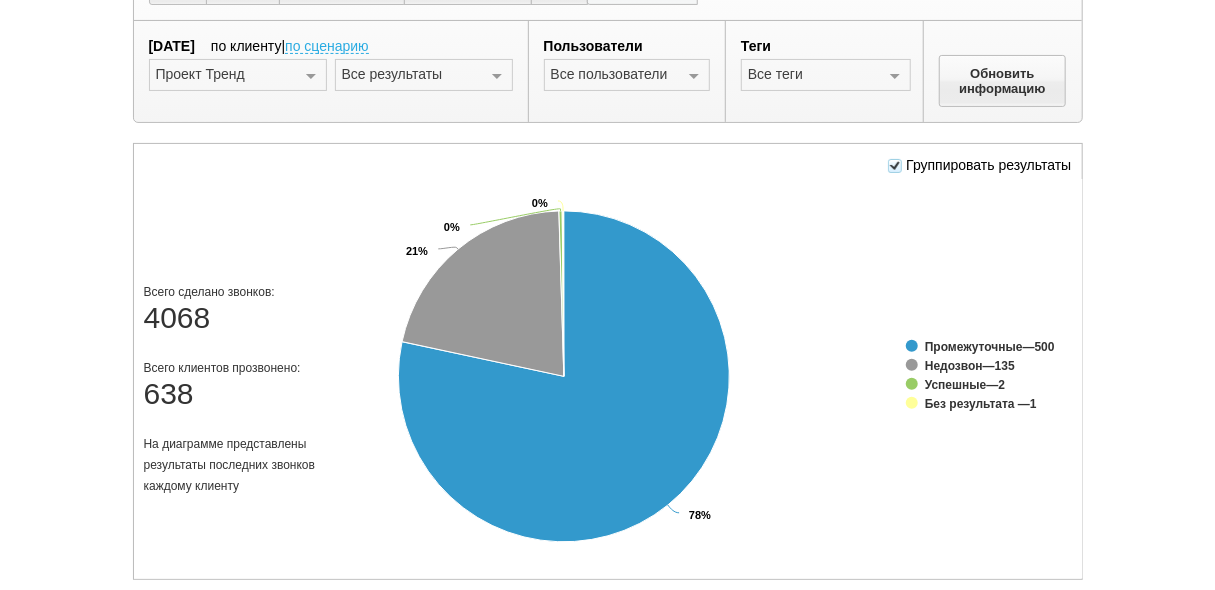 click at bounding box center (497, 76) 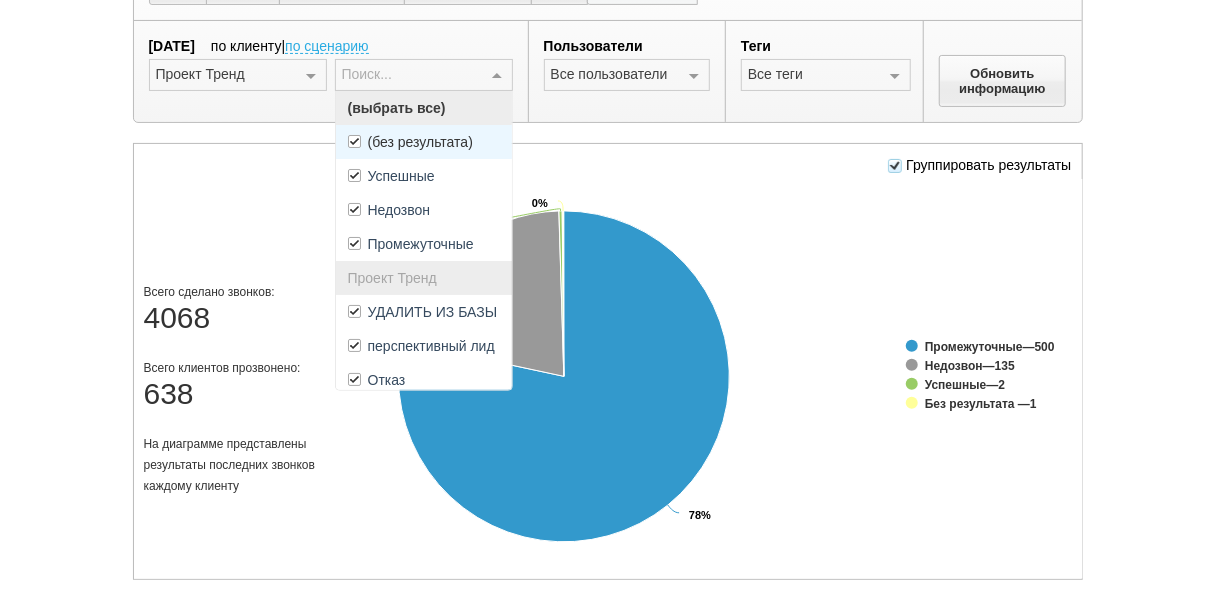 click on "(без результата)" at bounding box center (420, 142) 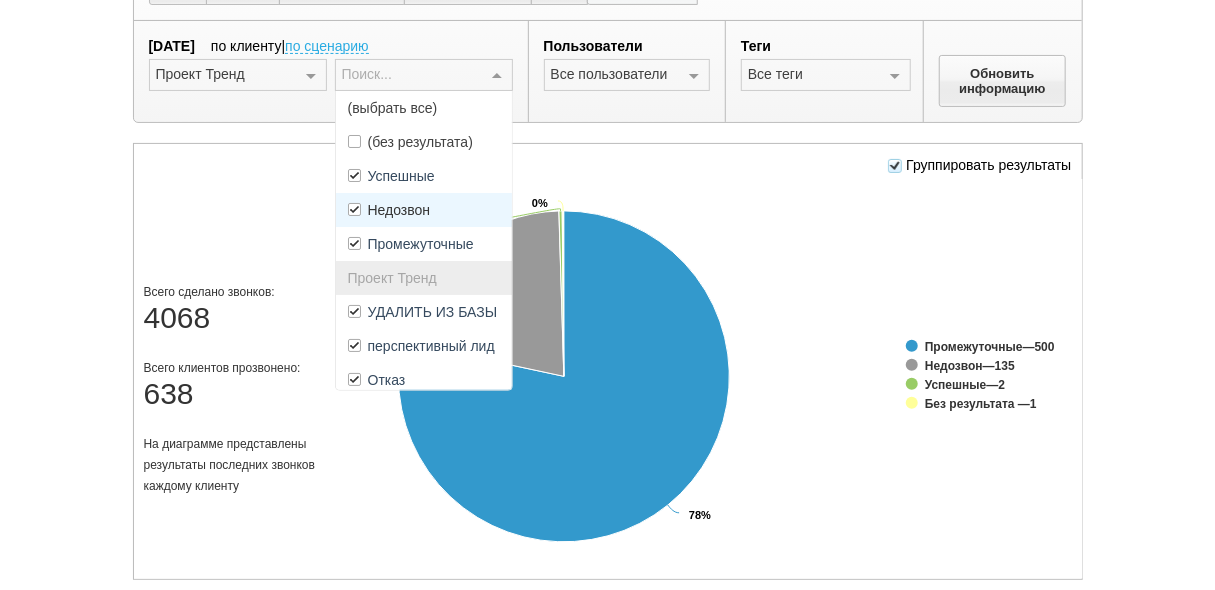 drag, startPoint x: 428, startPoint y: 213, endPoint x: 492, endPoint y: 213, distance: 64 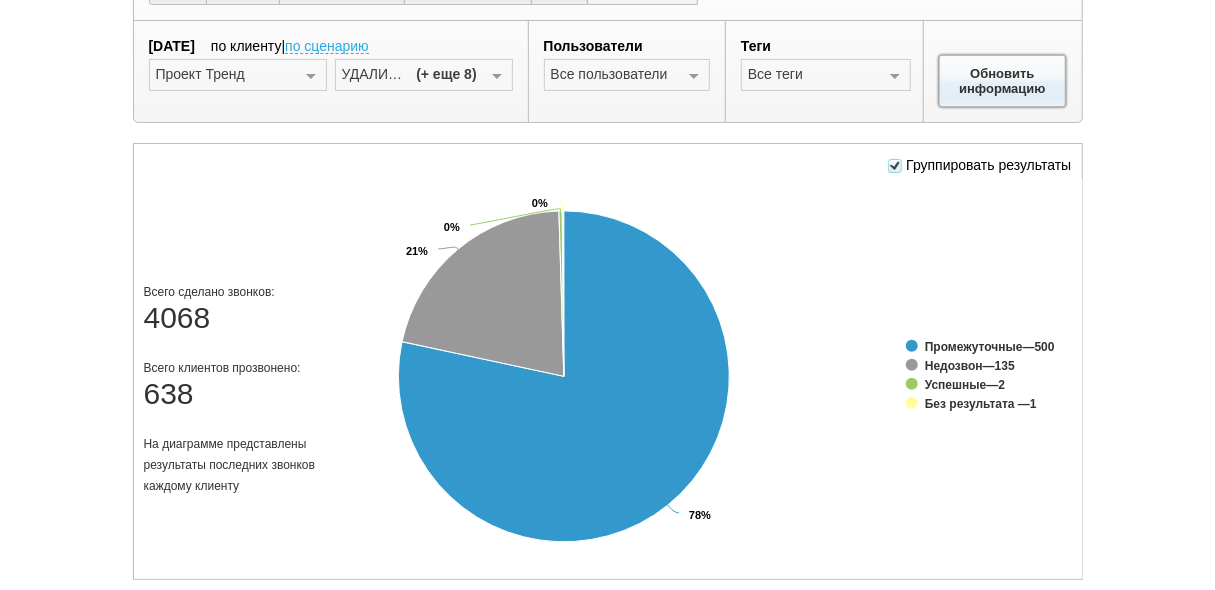 click on "Обновить информацию" at bounding box center [1003, 81] 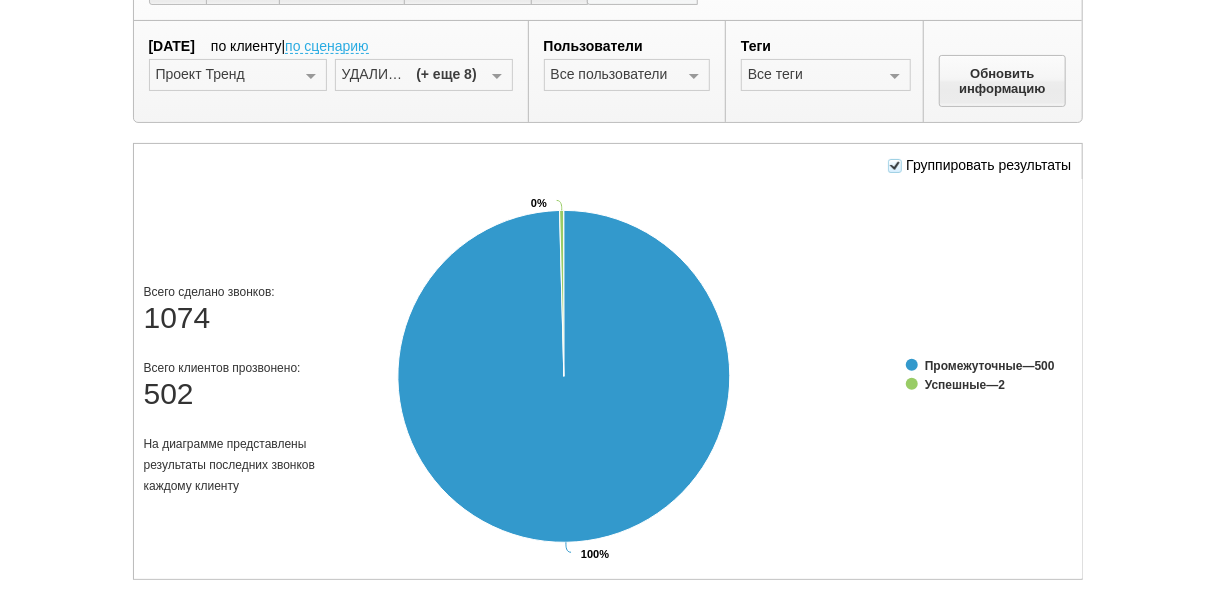 click at bounding box center [895, 166] 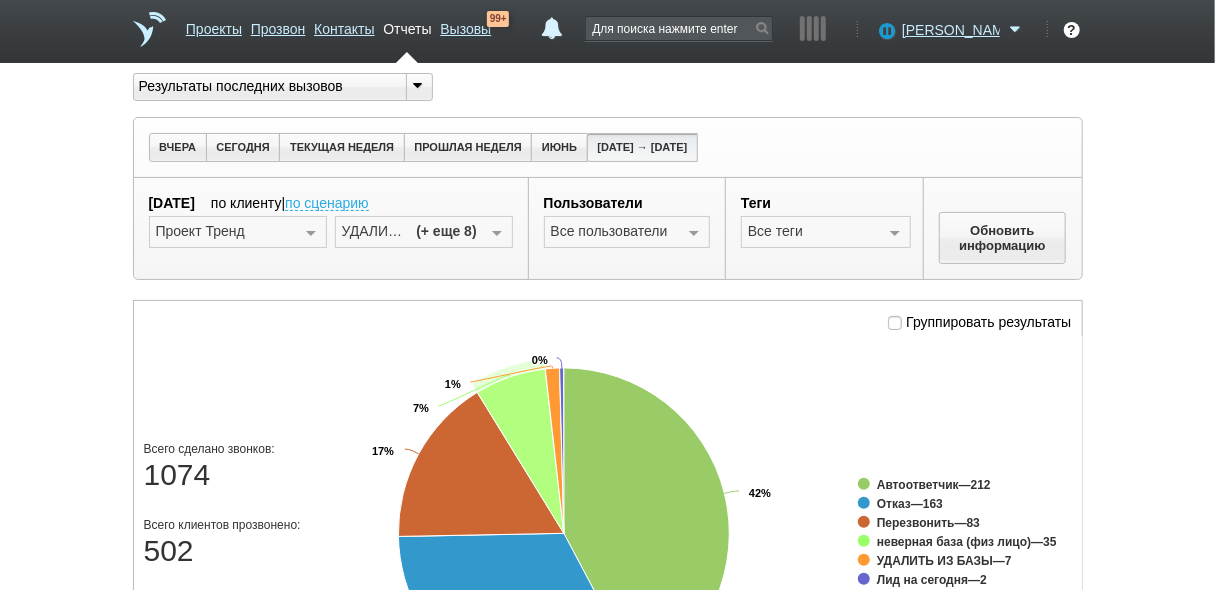 scroll, scrollTop: 0, scrollLeft: 0, axis: both 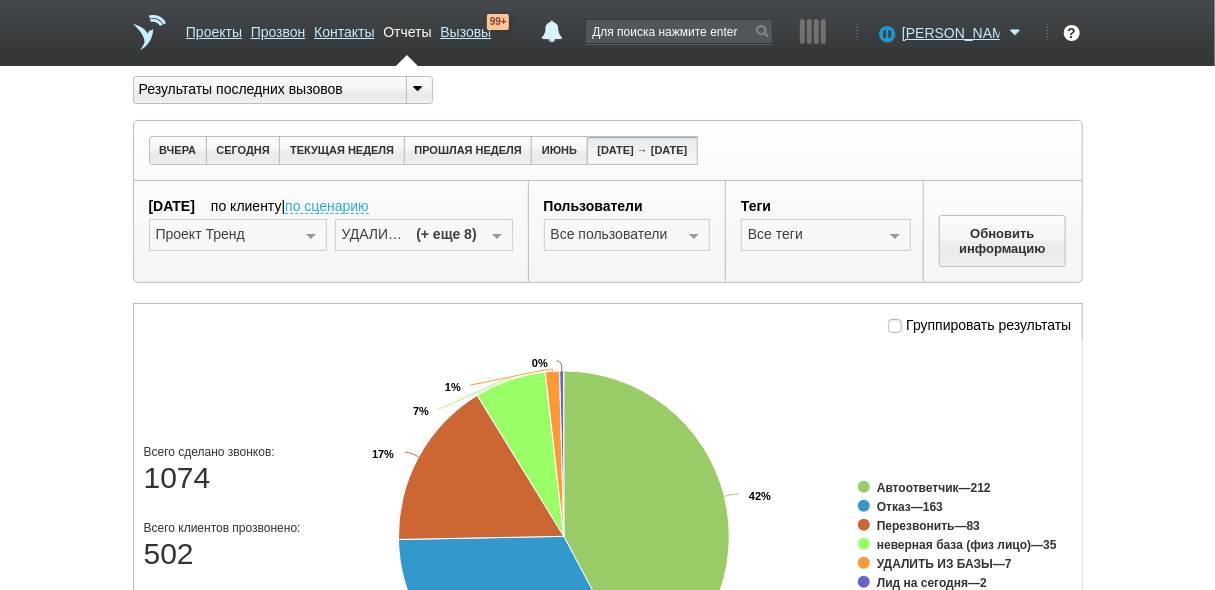 click at bounding box center (497, 236) 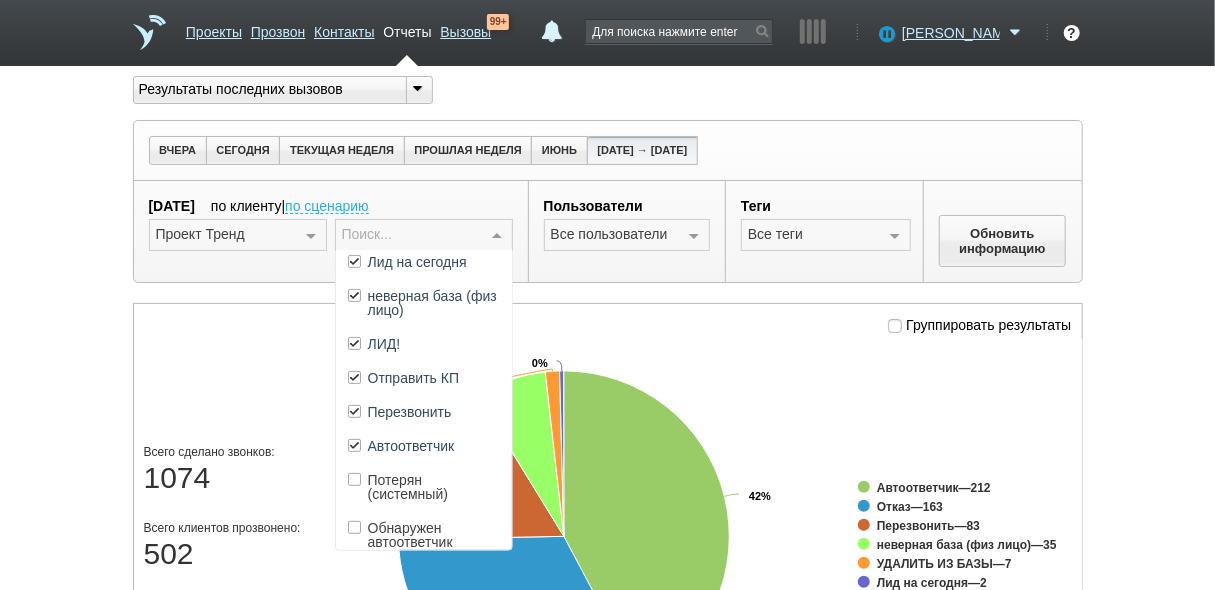 scroll, scrollTop: 320, scrollLeft: 0, axis: vertical 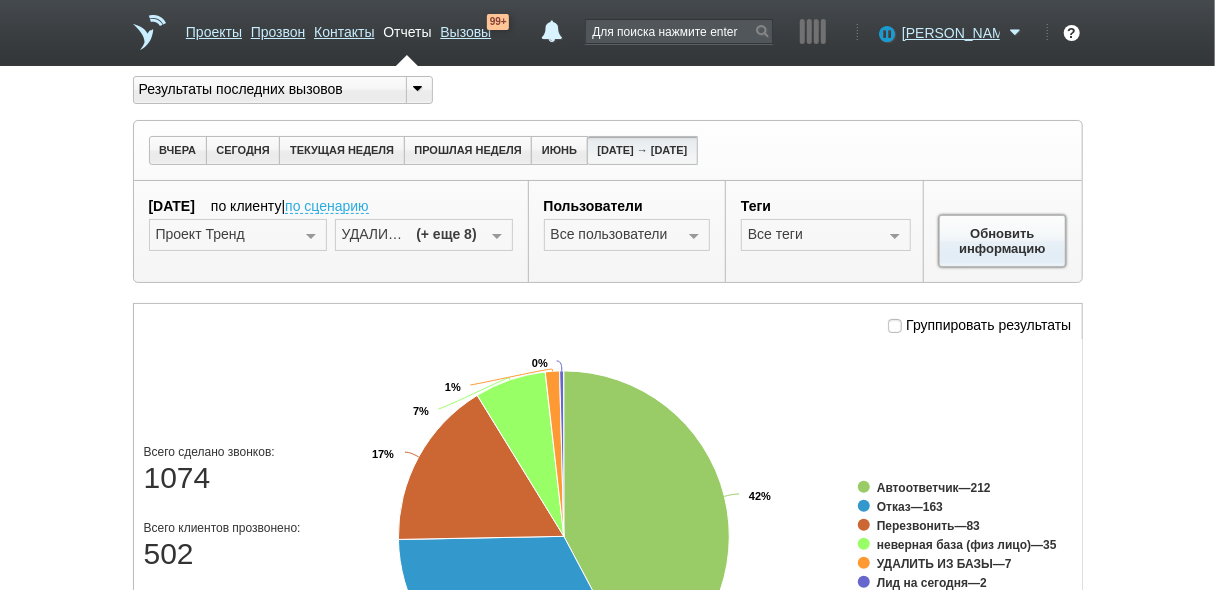 click on "Обновить информацию" at bounding box center (1003, 241) 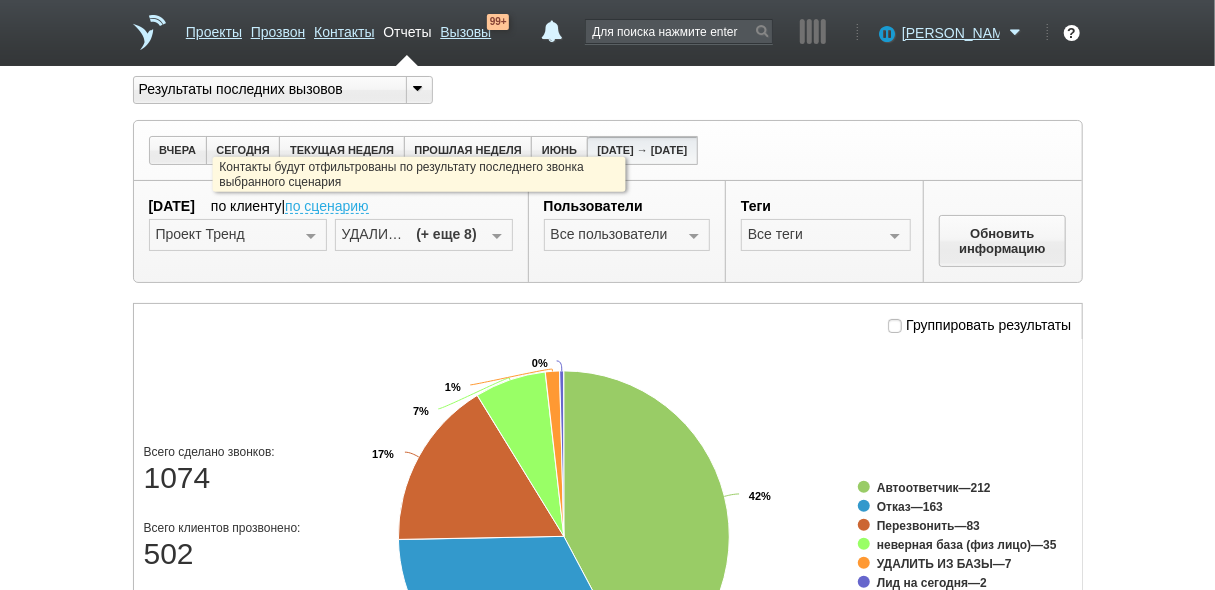click on "по сценарию" at bounding box center (327, 207) 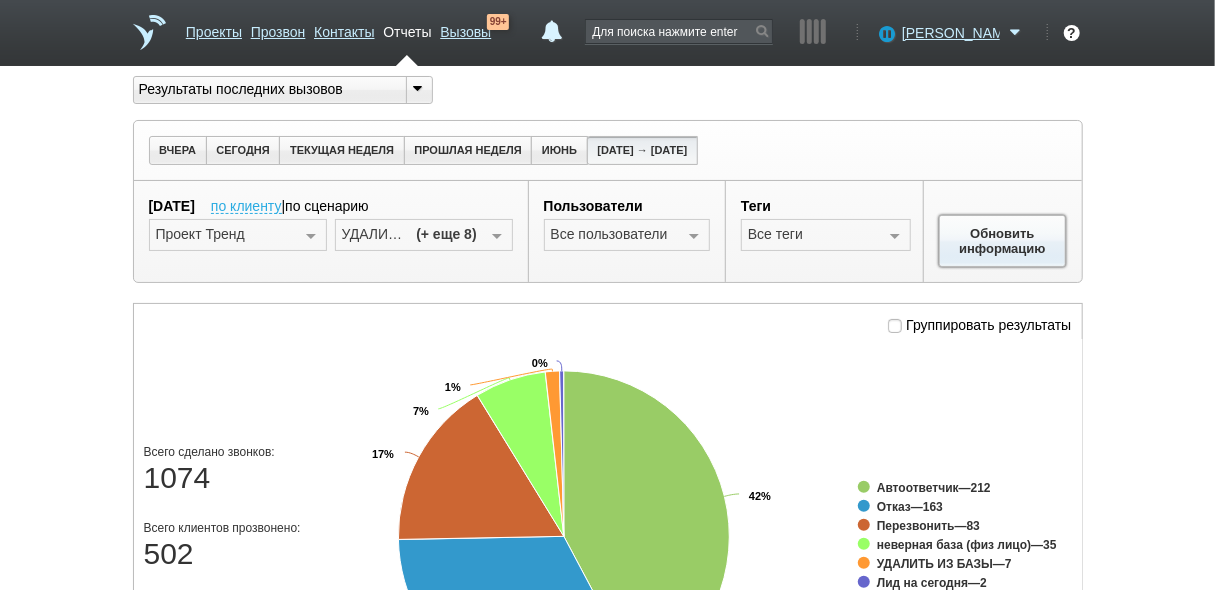 click on "Обновить информацию" at bounding box center (1003, 241) 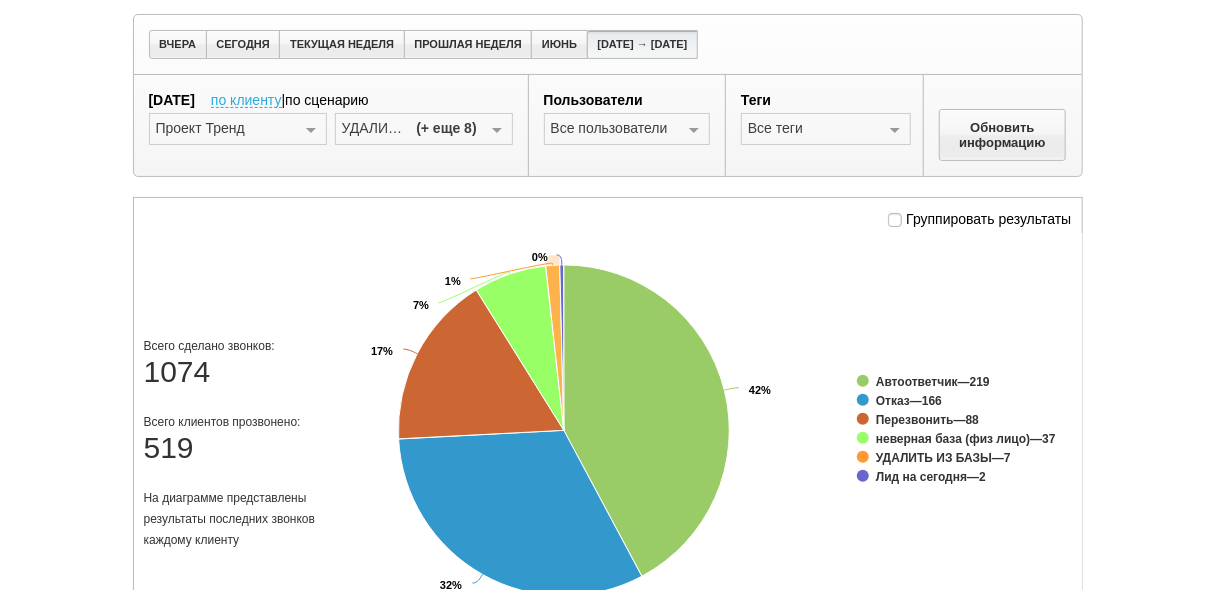 scroll, scrollTop: 0, scrollLeft: 0, axis: both 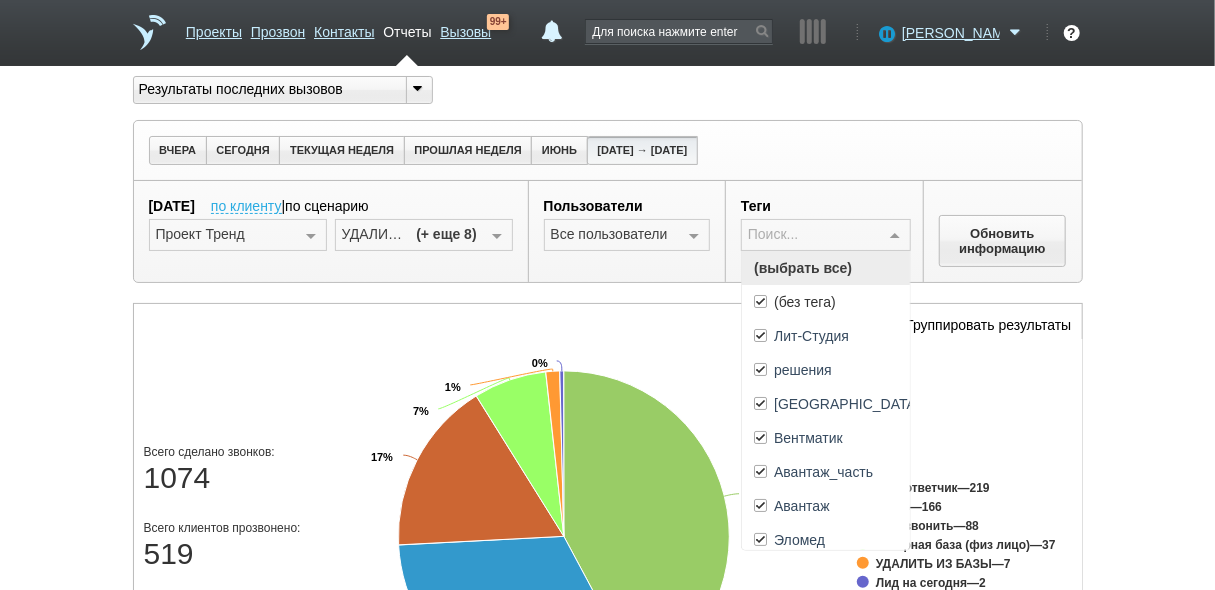 click on "(выбрать все)" at bounding box center (826, 268) 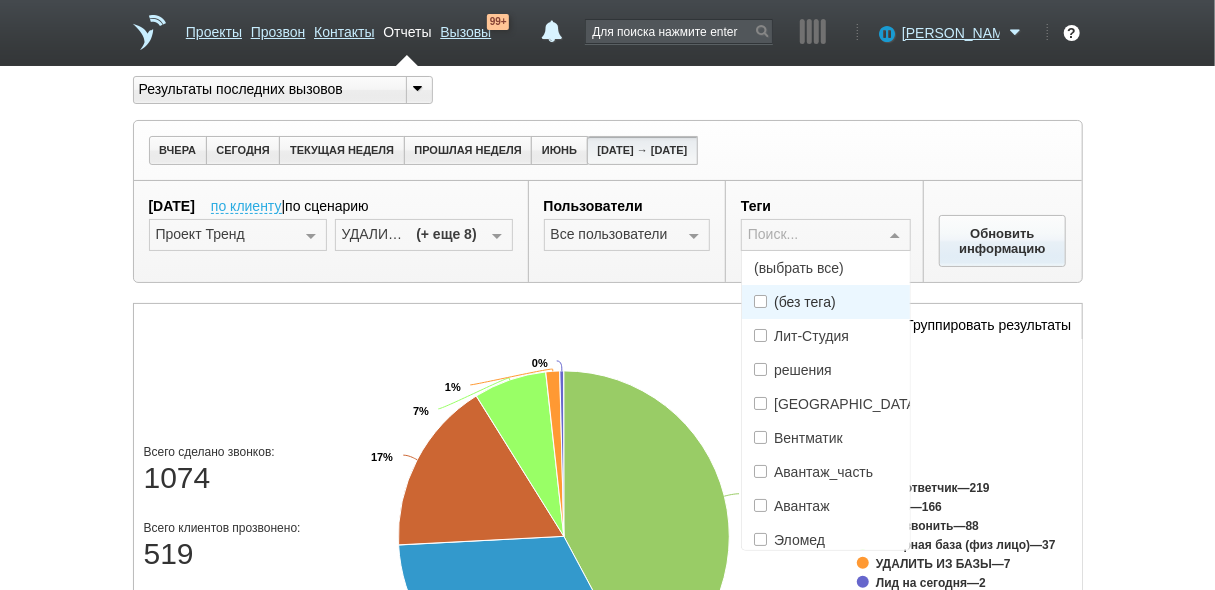 click on "Обновить информацию" at bounding box center [1003, 232] 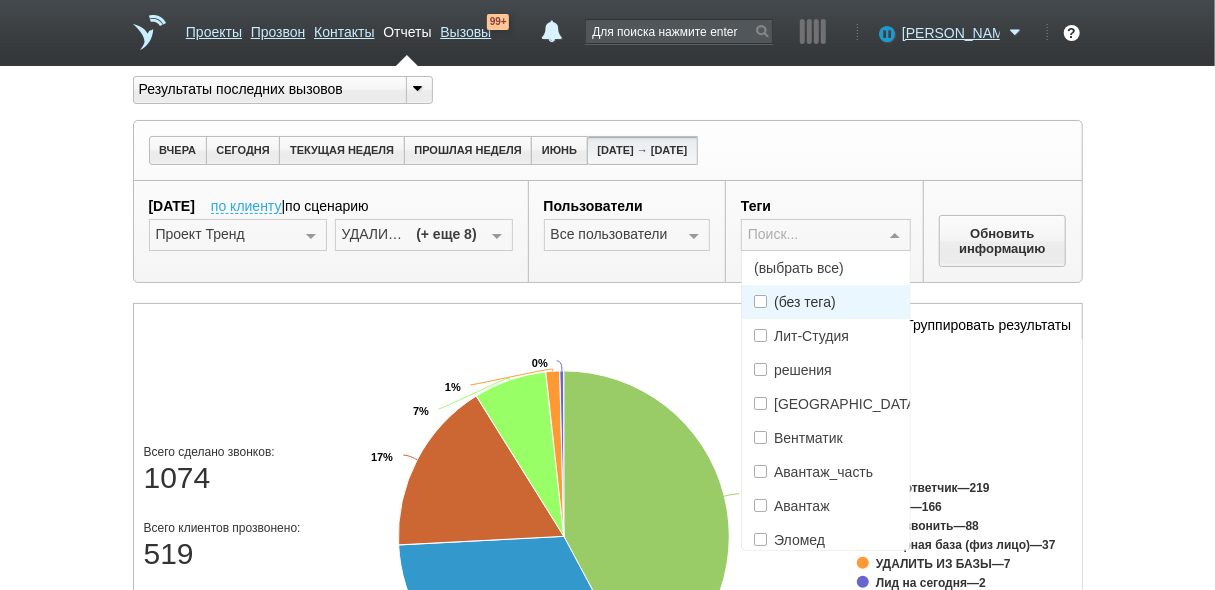 click on "Поиск..." at bounding box center [826, 235] 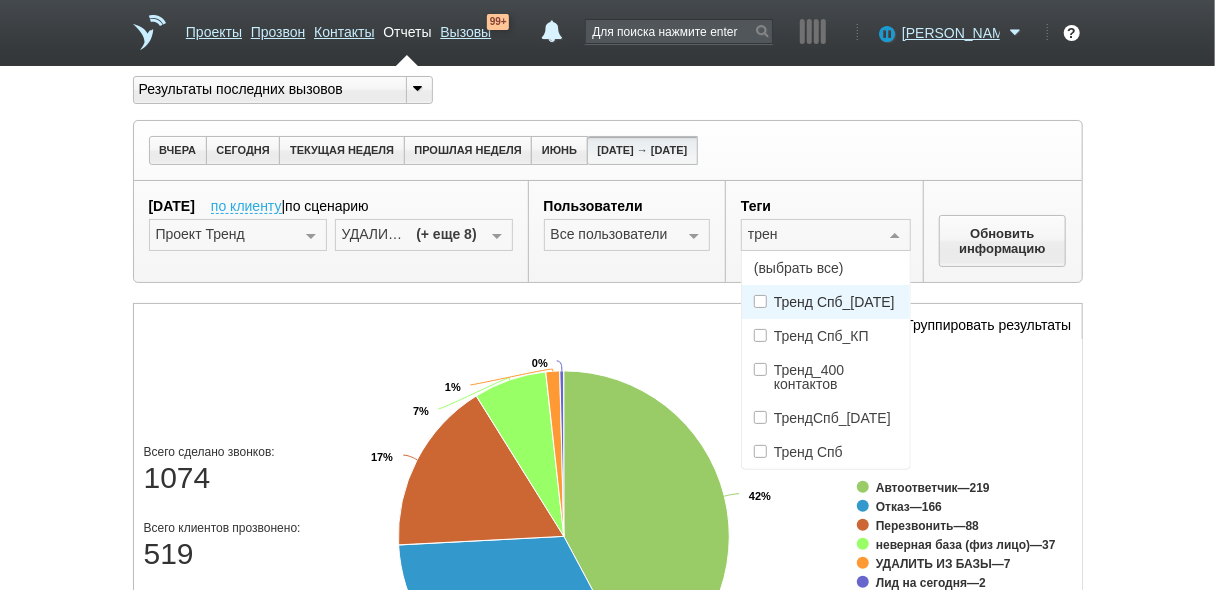 type on "тренд" 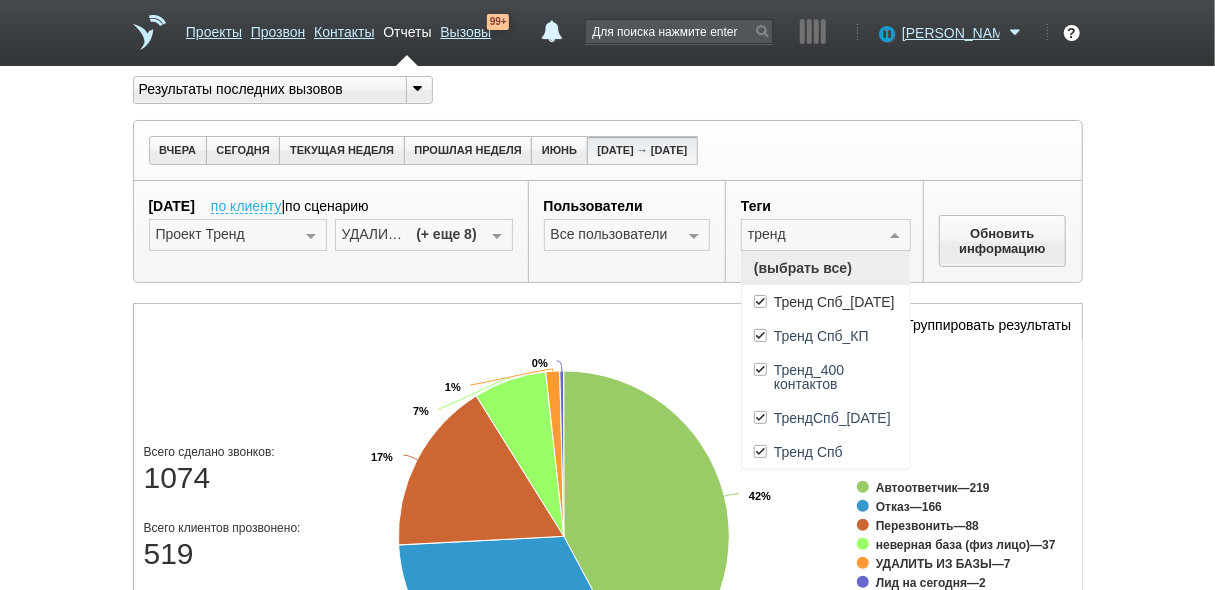 click on "(выбрать все)" at bounding box center [826, 268] 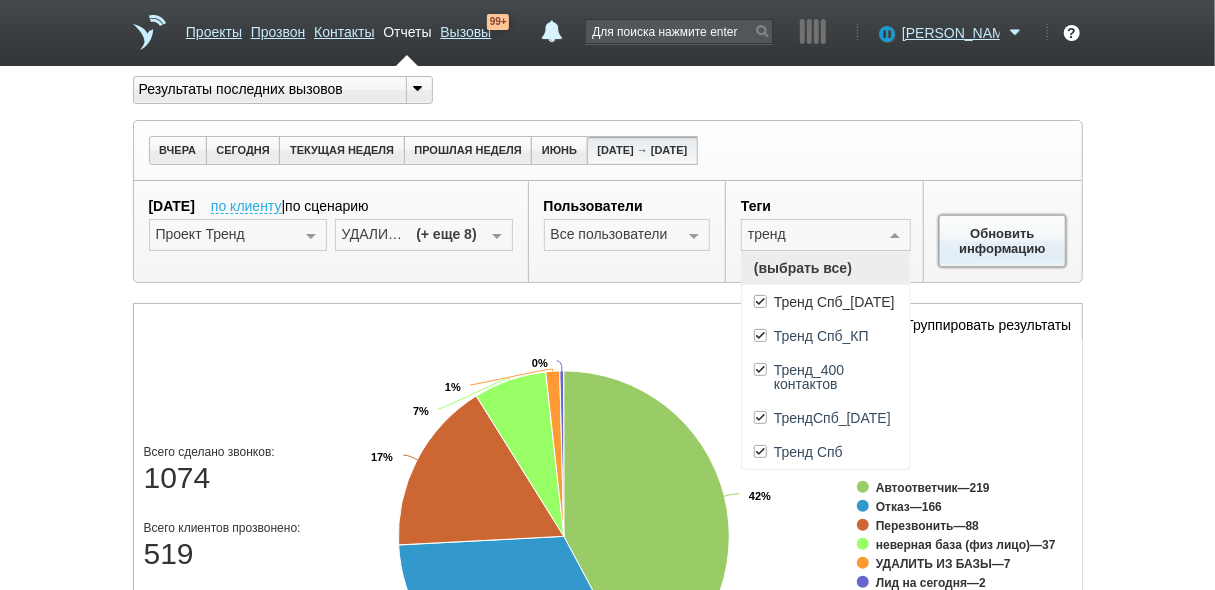 click on "Обновить информацию" at bounding box center [1003, 241] 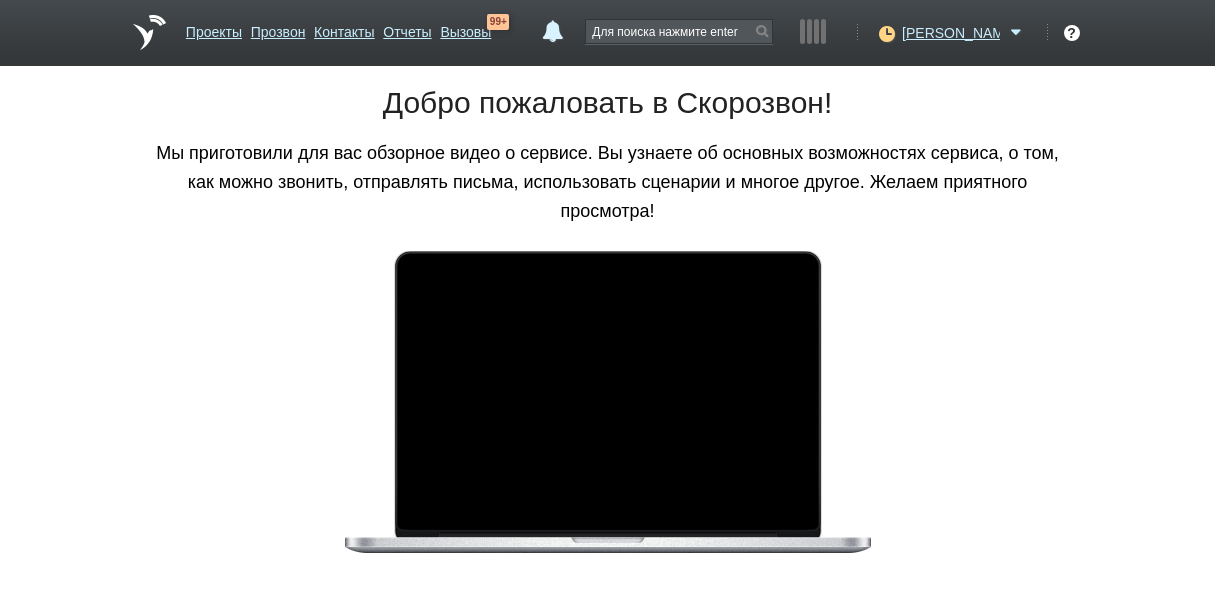 scroll, scrollTop: 0, scrollLeft: 0, axis: both 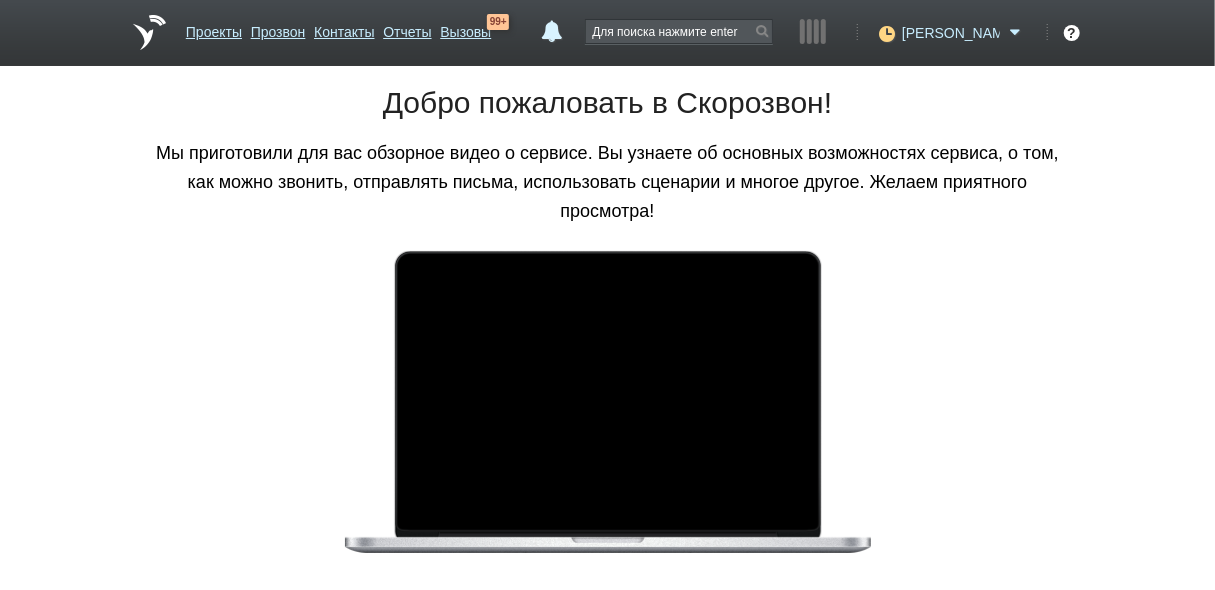 click on "[PERSON_NAME]" at bounding box center (951, 33) 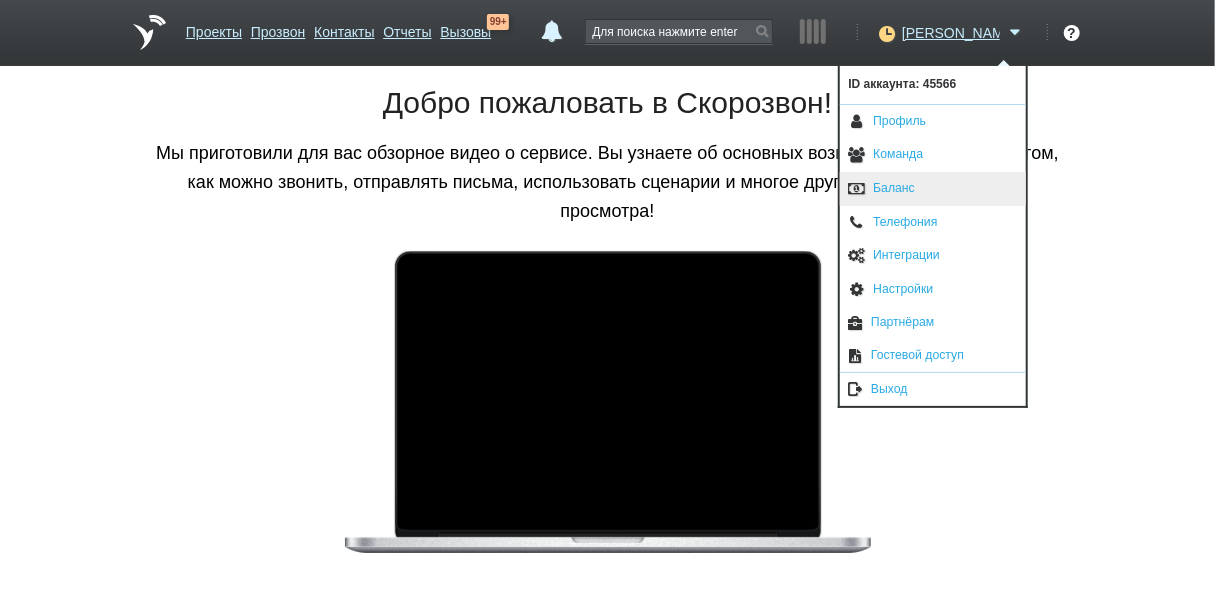 click on "Баланс" at bounding box center (933, 189) 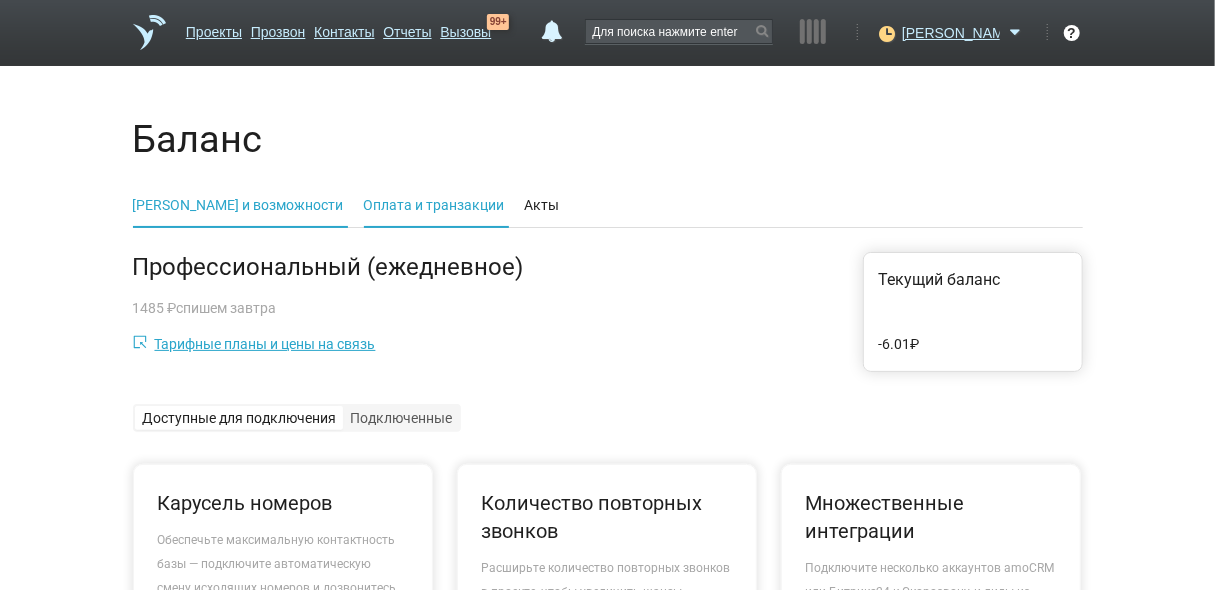 click on "Оплата и транзакции" at bounding box center (434, 205) 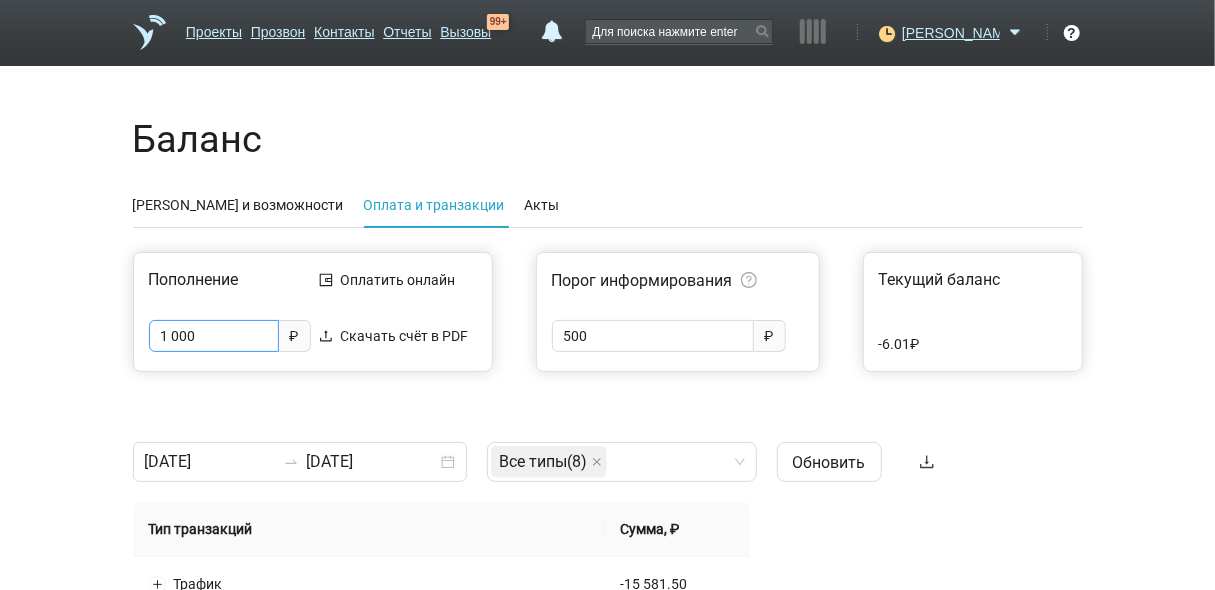 click on "1 000" at bounding box center [214, 336] 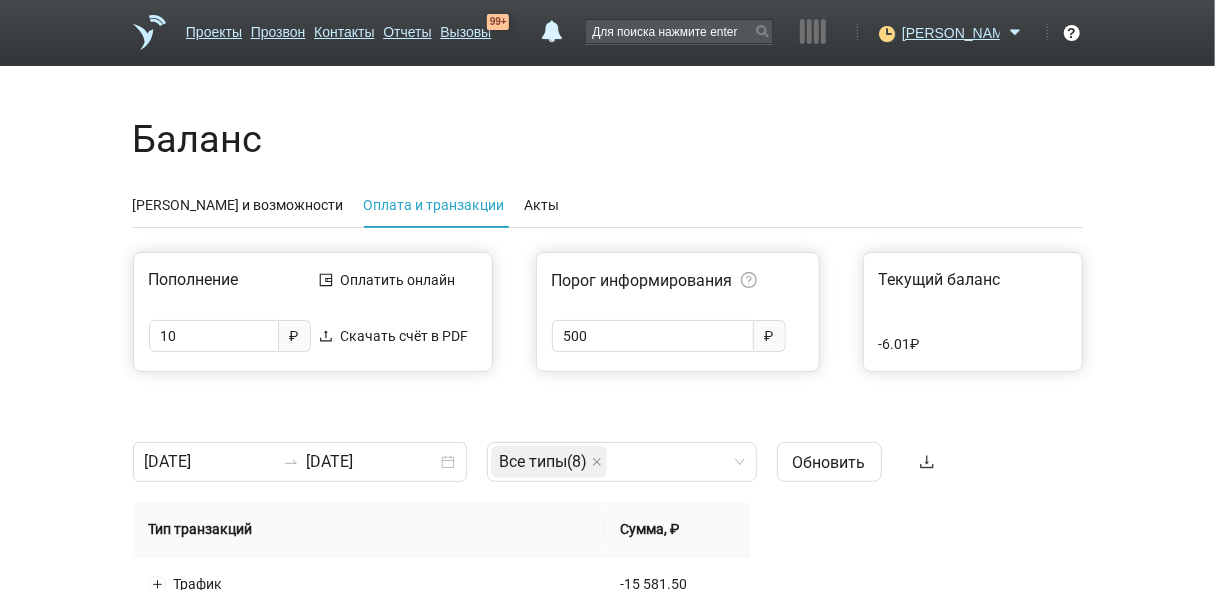 type on "1" 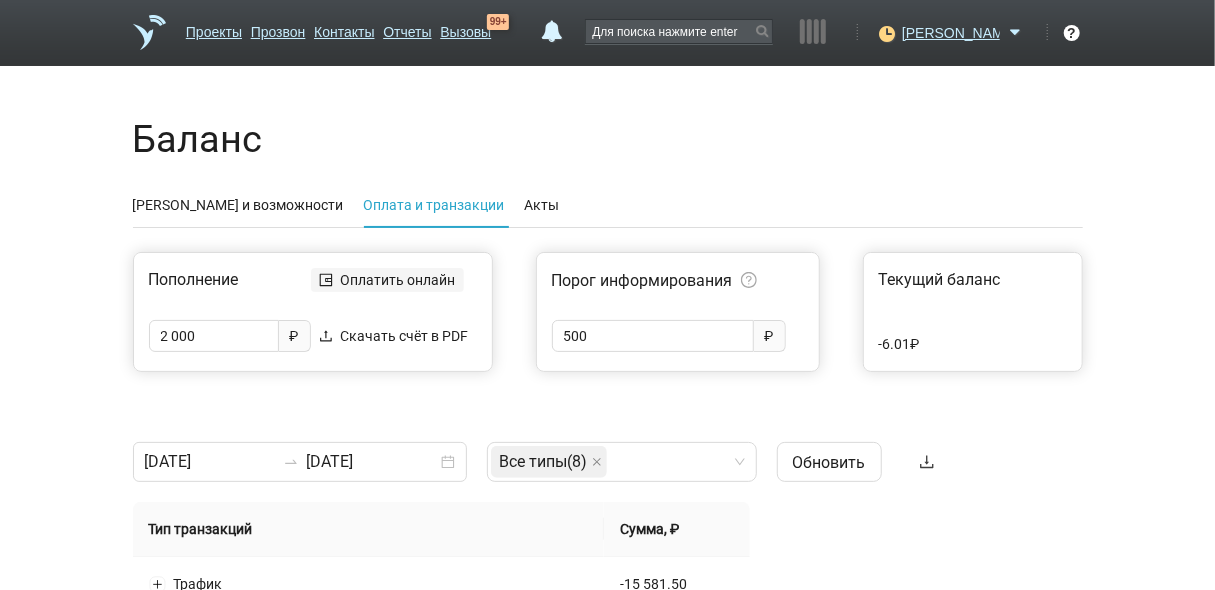 type on "2 000" 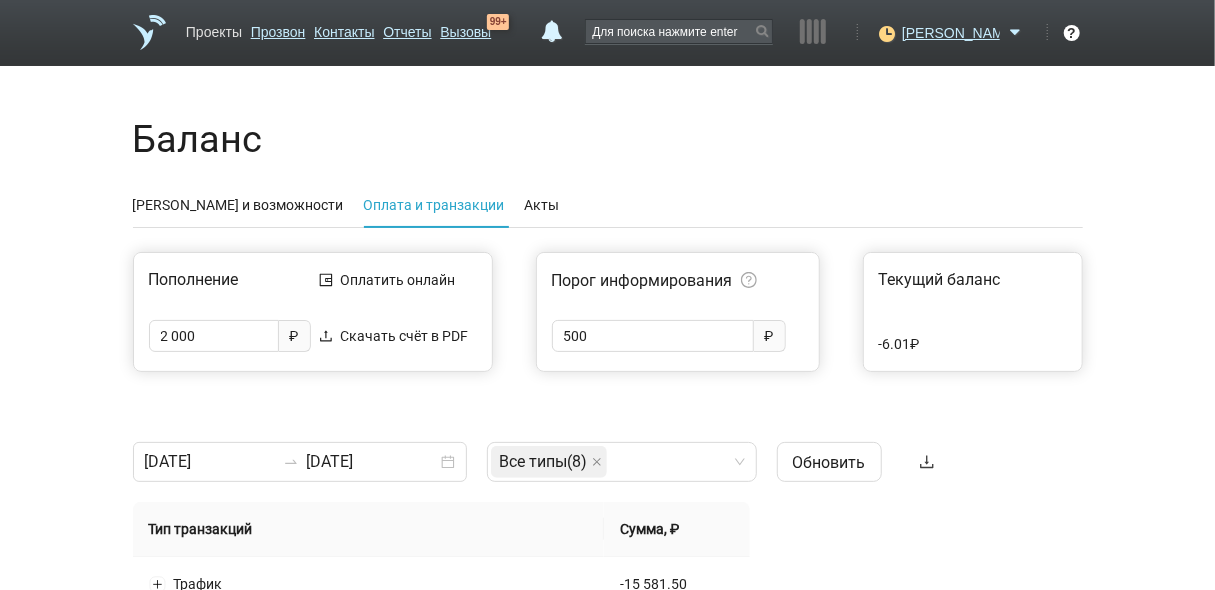 click on "Проекты" at bounding box center [214, 28] 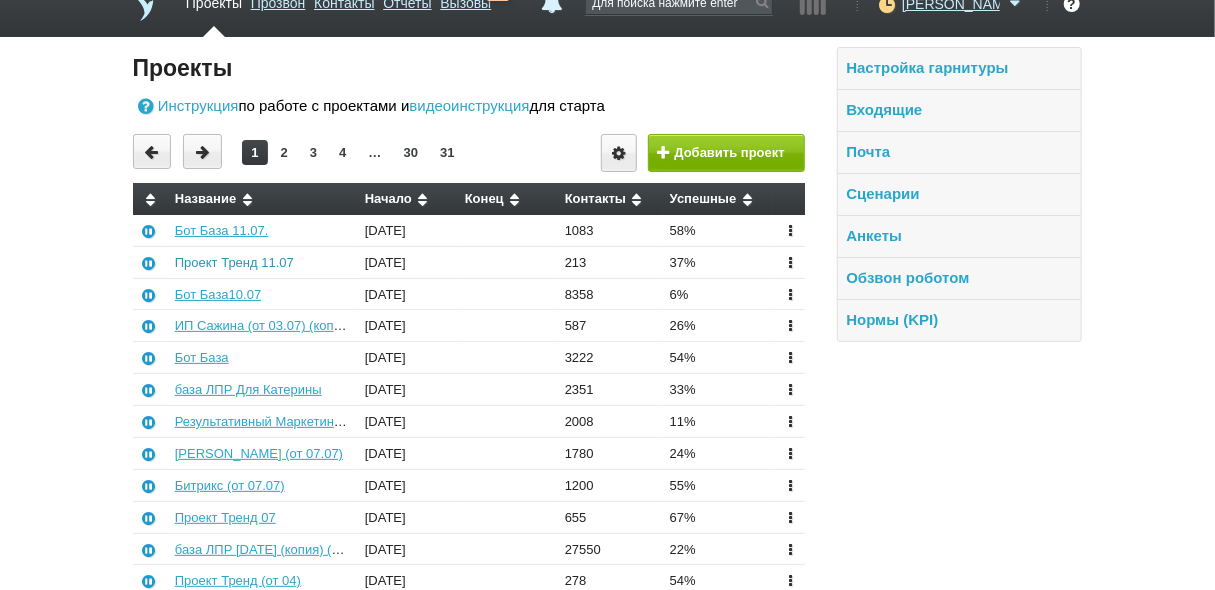 scroll, scrollTop: 0, scrollLeft: 0, axis: both 